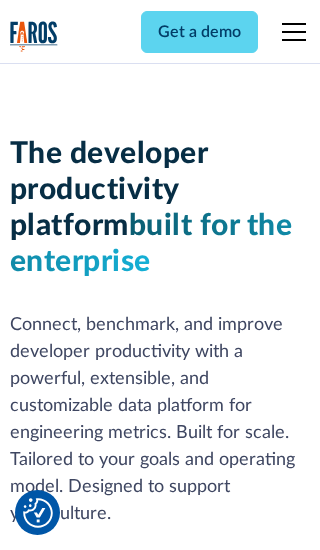 scroll, scrollTop: 0, scrollLeft: 0, axis: both 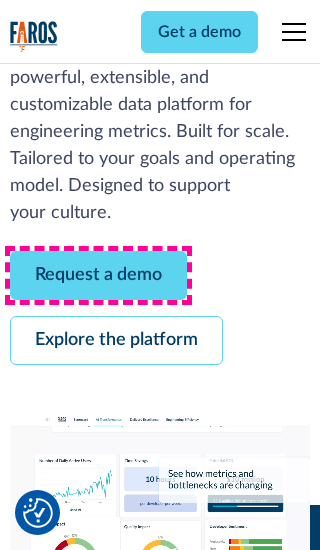 click on "Request a demo" at bounding box center [98, 275] 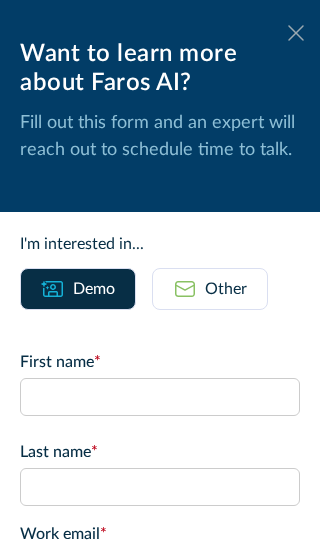 click 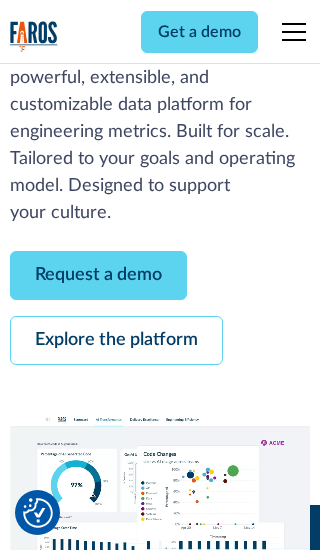 scroll, scrollTop: 366, scrollLeft: 0, axis: vertical 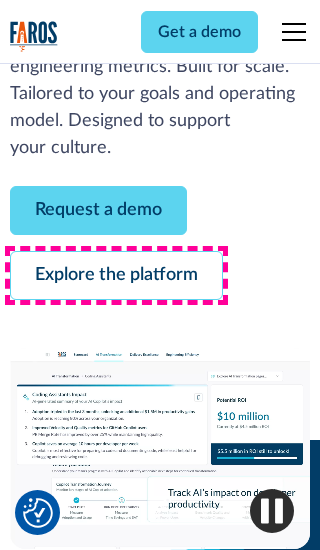 click on "Explore the platform" at bounding box center [116, 275] 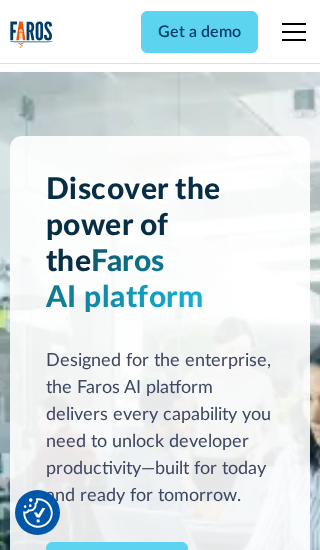 scroll, scrollTop: 0, scrollLeft: 0, axis: both 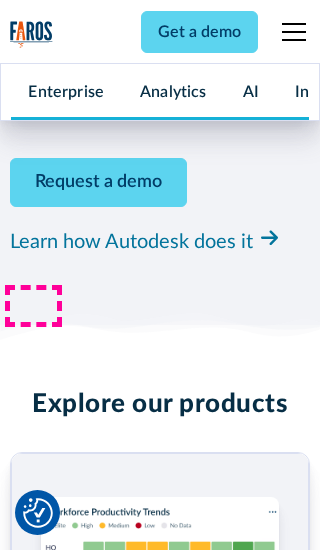 click on "Pricing" at bounding box center (34, 2462) 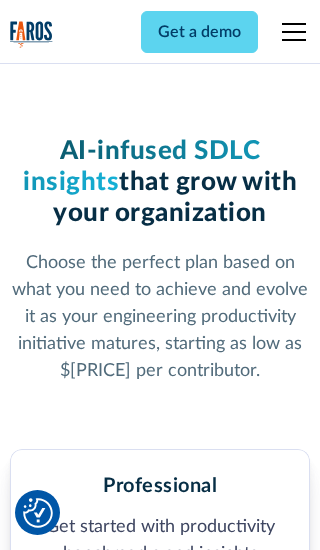 scroll, scrollTop: 0, scrollLeft: 0, axis: both 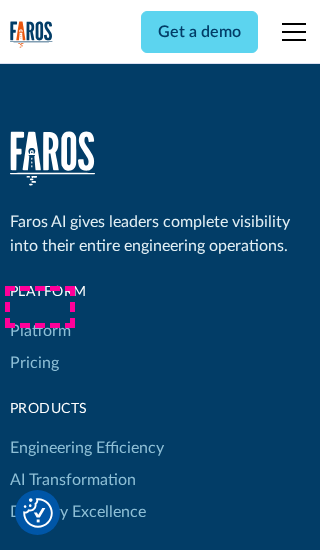 click on "Platform" at bounding box center [40, 331] 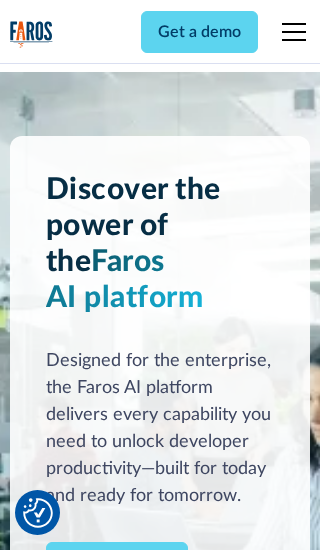 scroll, scrollTop: 0, scrollLeft: 0, axis: both 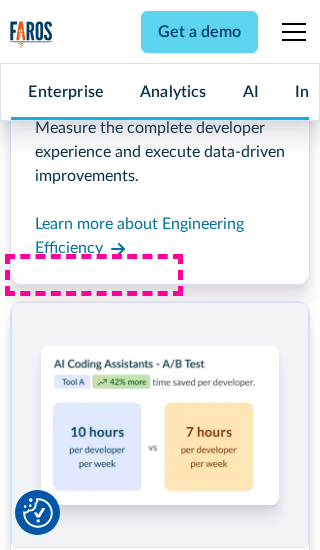 click on "Coding Assistant Impact" at bounding box center [95, 2431] 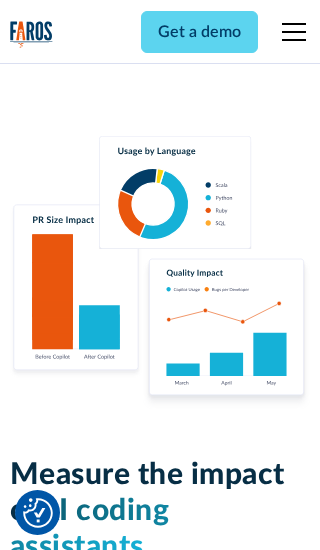 scroll, scrollTop: 0, scrollLeft: 0, axis: both 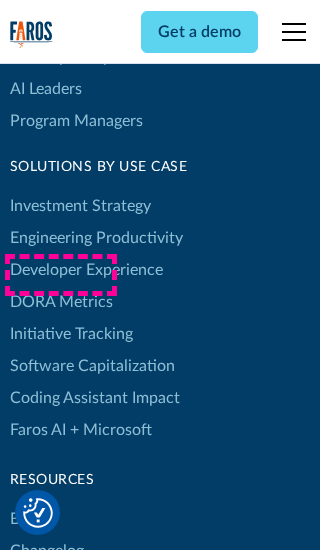 click on "DORA Metrics" at bounding box center (61, 302) 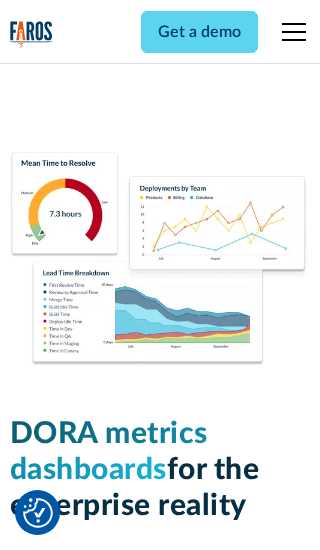 scroll, scrollTop: 0, scrollLeft: 0, axis: both 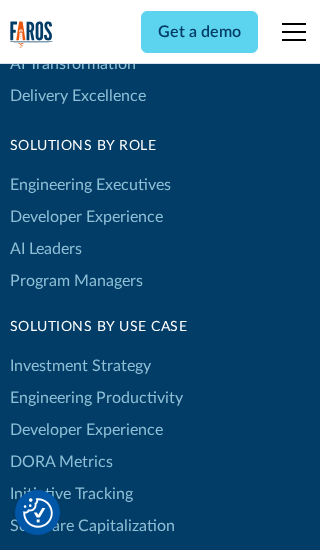click on "Blog" at bounding box center [25, 679] 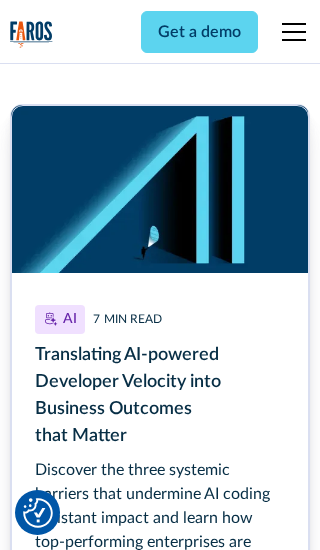 scroll, scrollTop: 0, scrollLeft: 0, axis: both 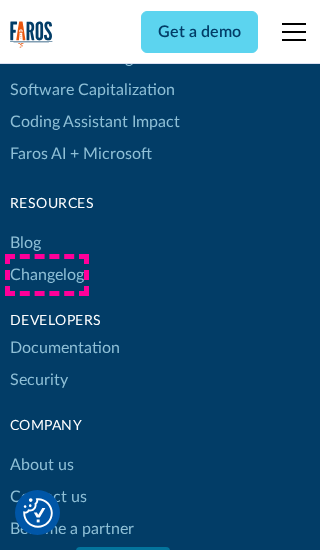 click on "Changelog" at bounding box center [47, 275] 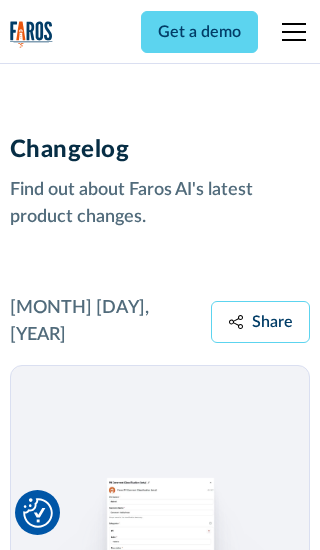 scroll, scrollTop: 0, scrollLeft: 0, axis: both 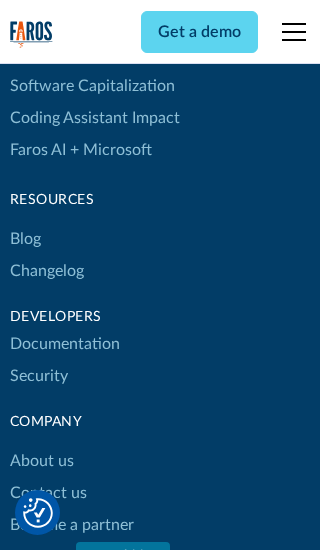 click on "About us" at bounding box center (42, 461) 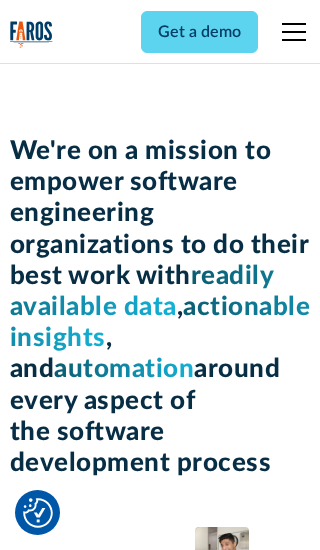 scroll, scrollTop: 0, scrollLeft: 0, axis: both 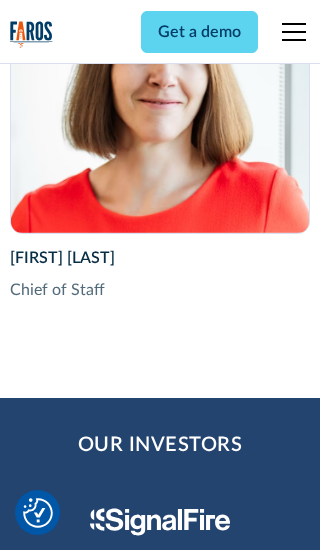 click on "Contact us" at bounding box center (48, 2829) 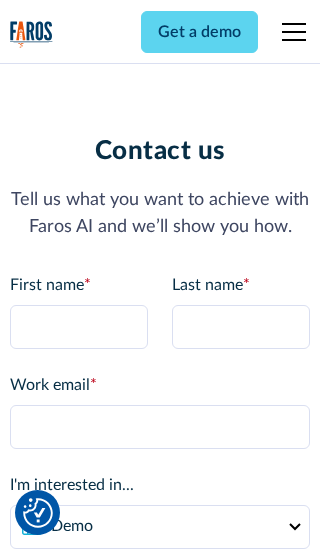 scroll, scrollTop: 0, scrollLeft: 0, axis: both 